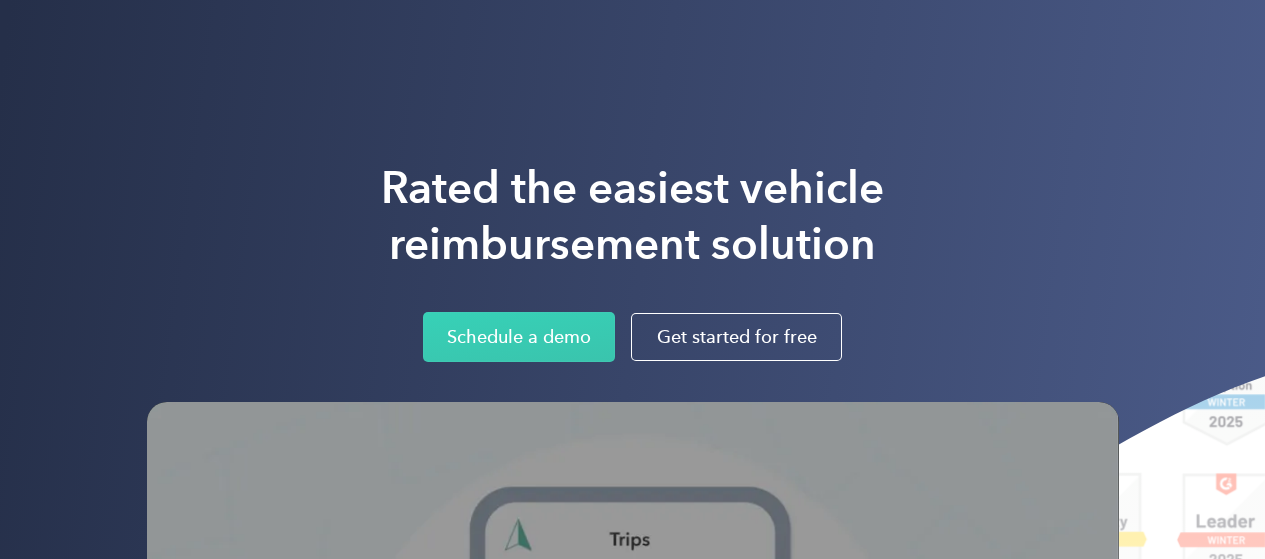scroll, scrollTop: 0, scrollLeft: 0, axis: both 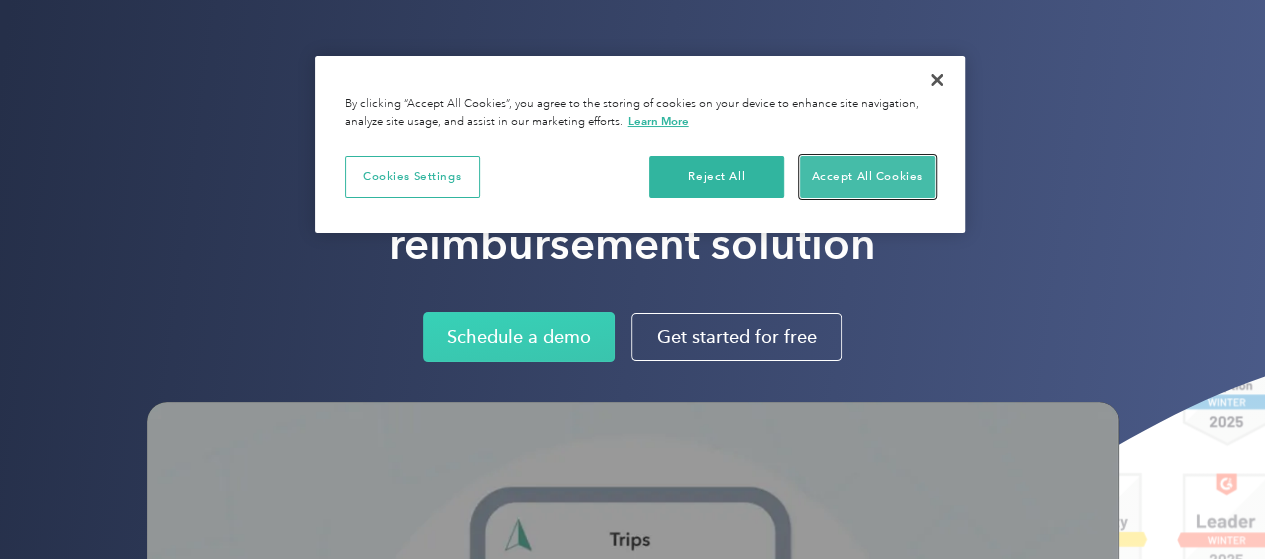 click on "Accept All Cookies" at bounding box center (867, 177) 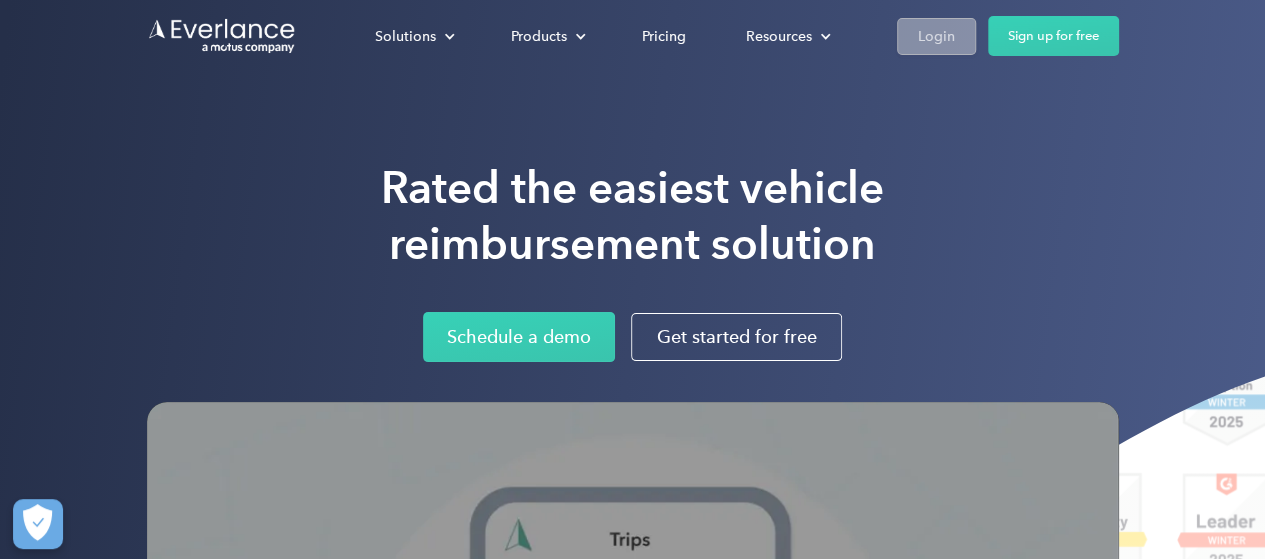 click on "Login" at bounding box center (936, 36) 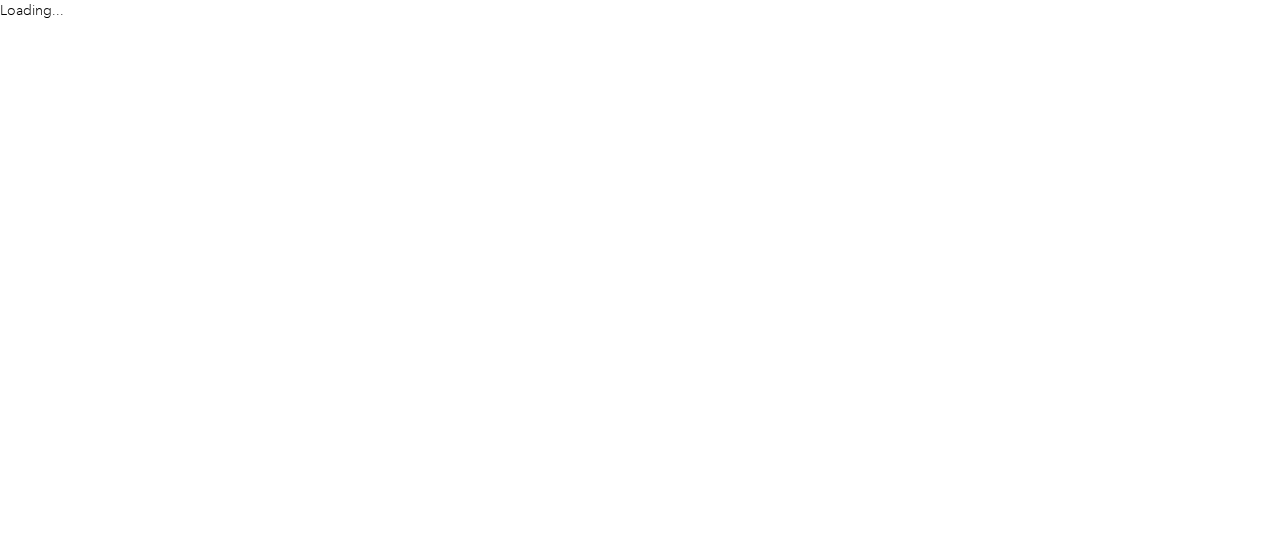 scroll, scrollTop: 0, scrollLeft: 0, axis: both 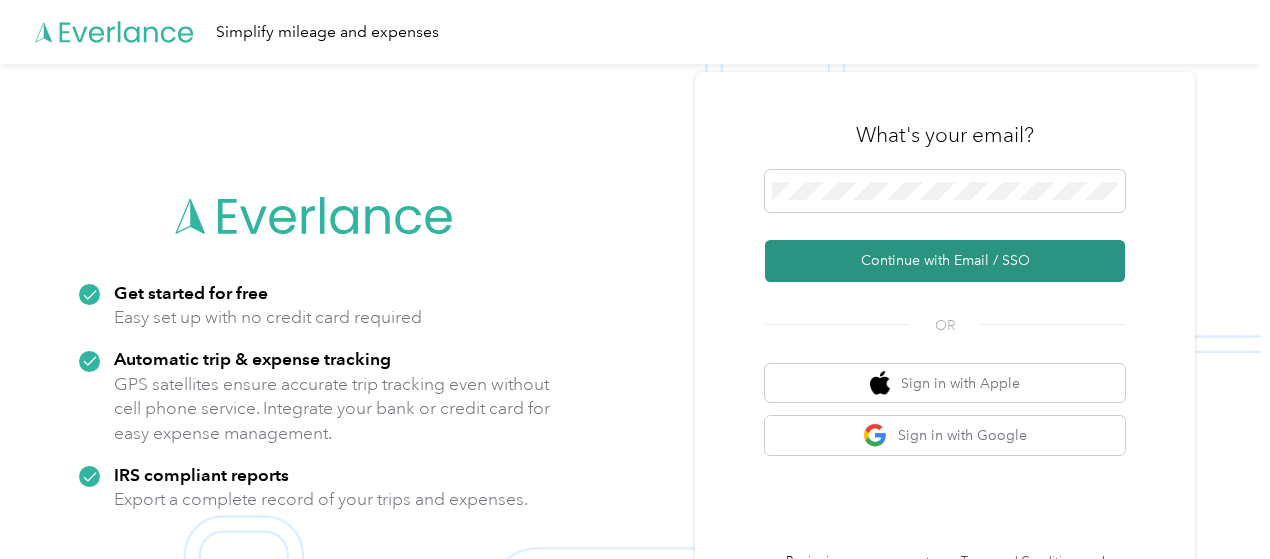 click on "Continue with Email / SSO" at bounding box center (945, 261) 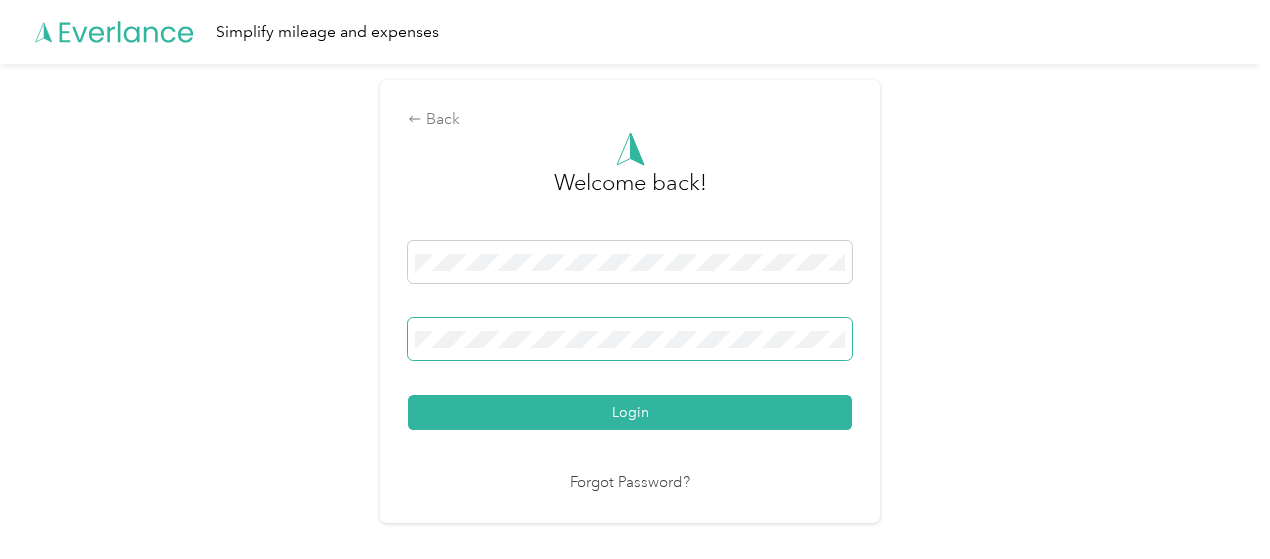 click on "Login" at bounding box center (630, 412) 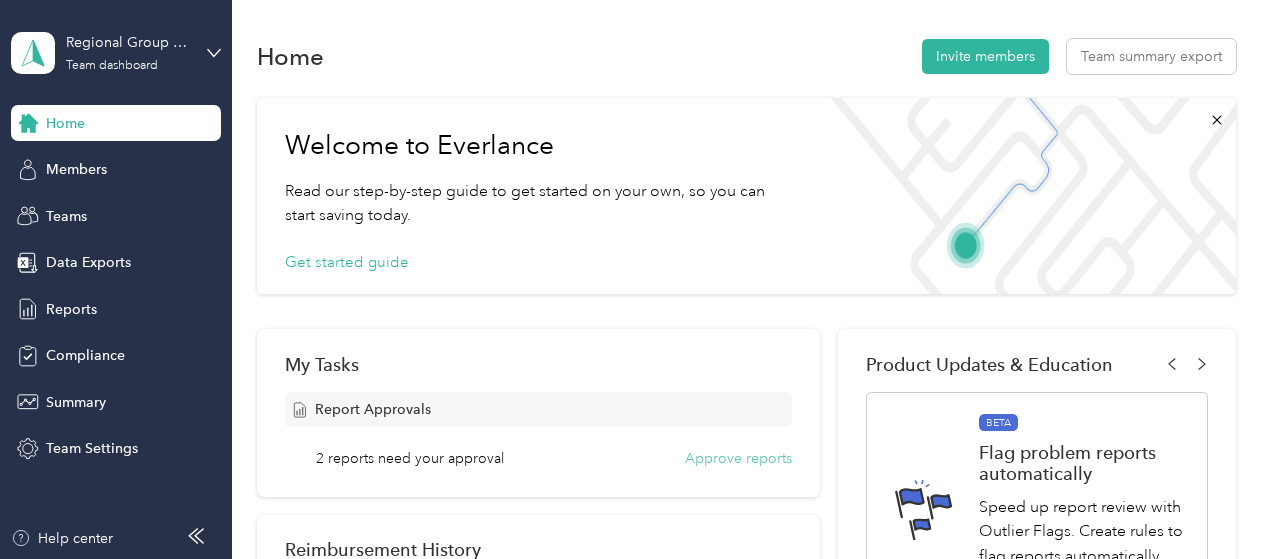 click on "Approve reports" at bounding box center (738, 458) 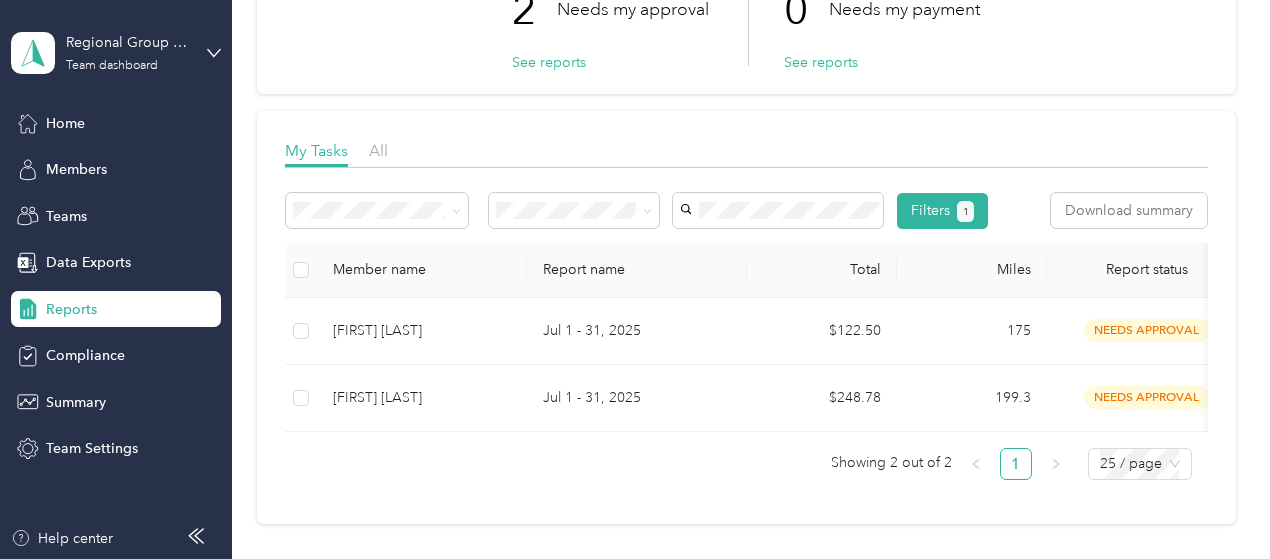 scroll, scrollTop: 200, scrollLeft: 0, axis: vertical 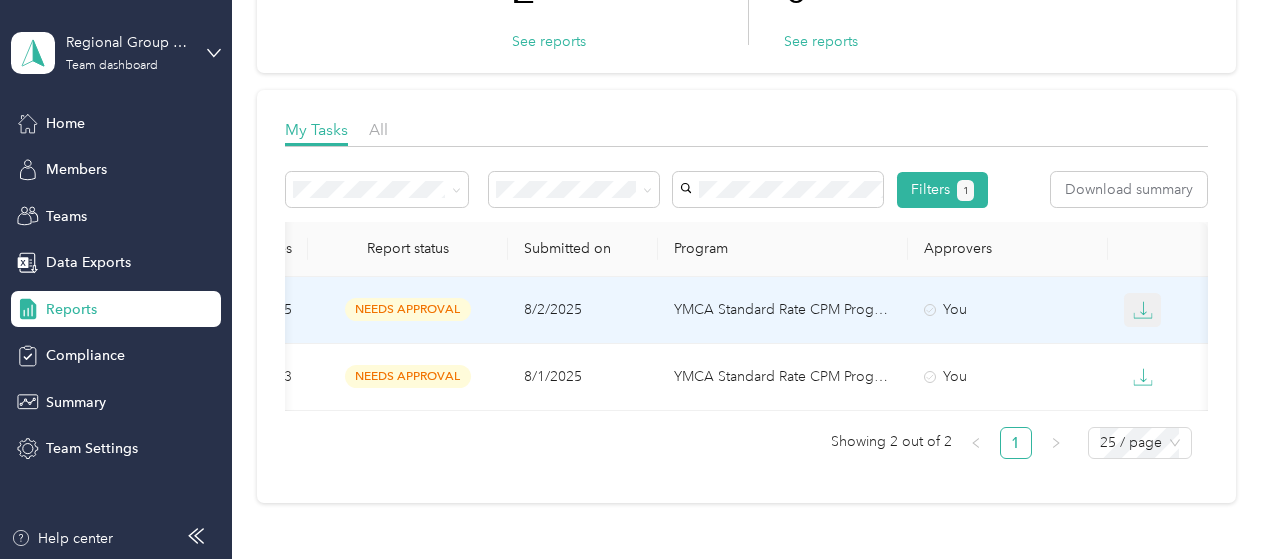 click 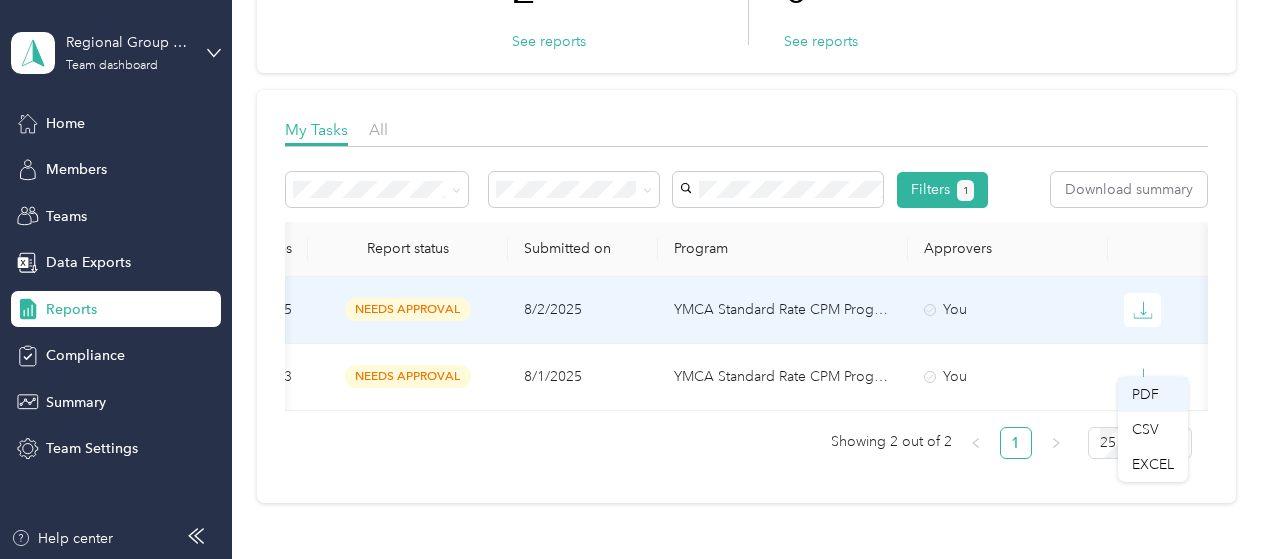 click on "PDF" at bounding box center (1153, 394) 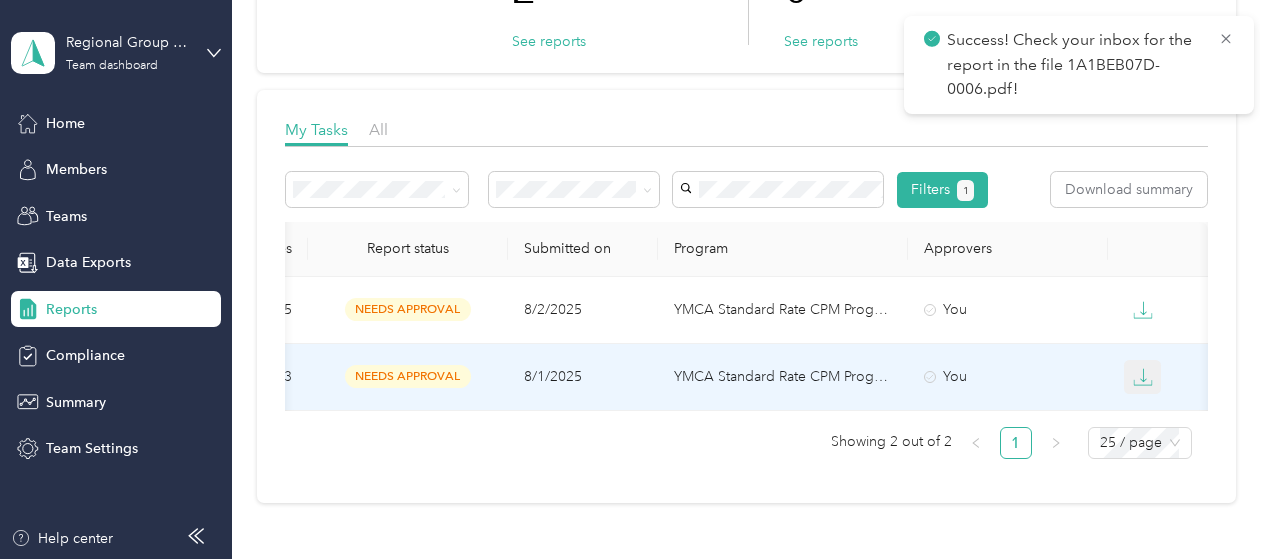 click 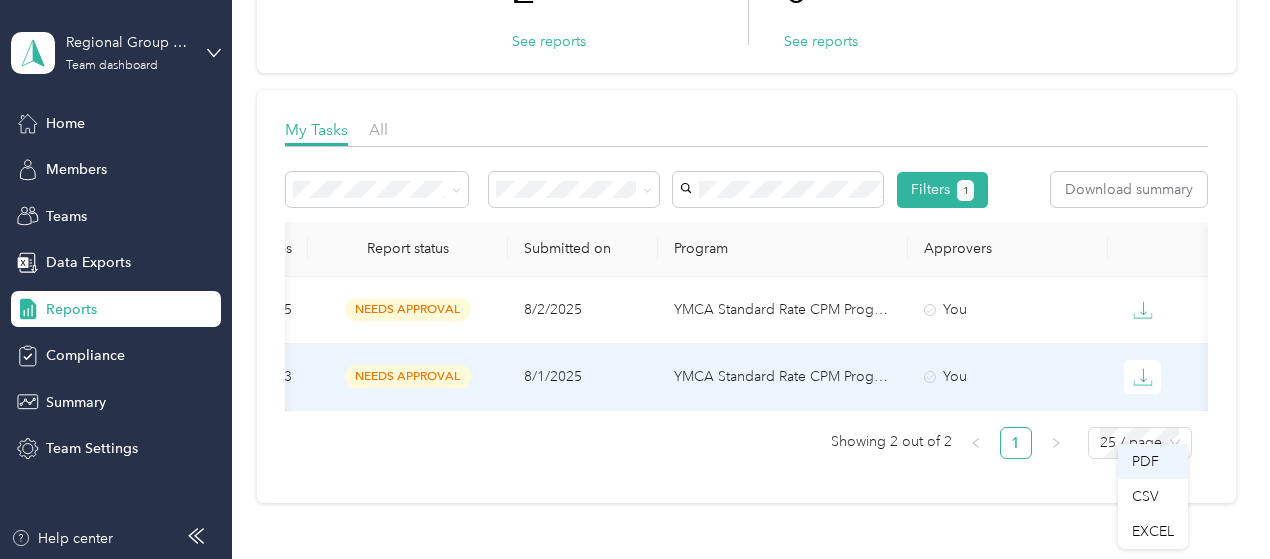 click on "PDF" at bounding box center (1153, 461) 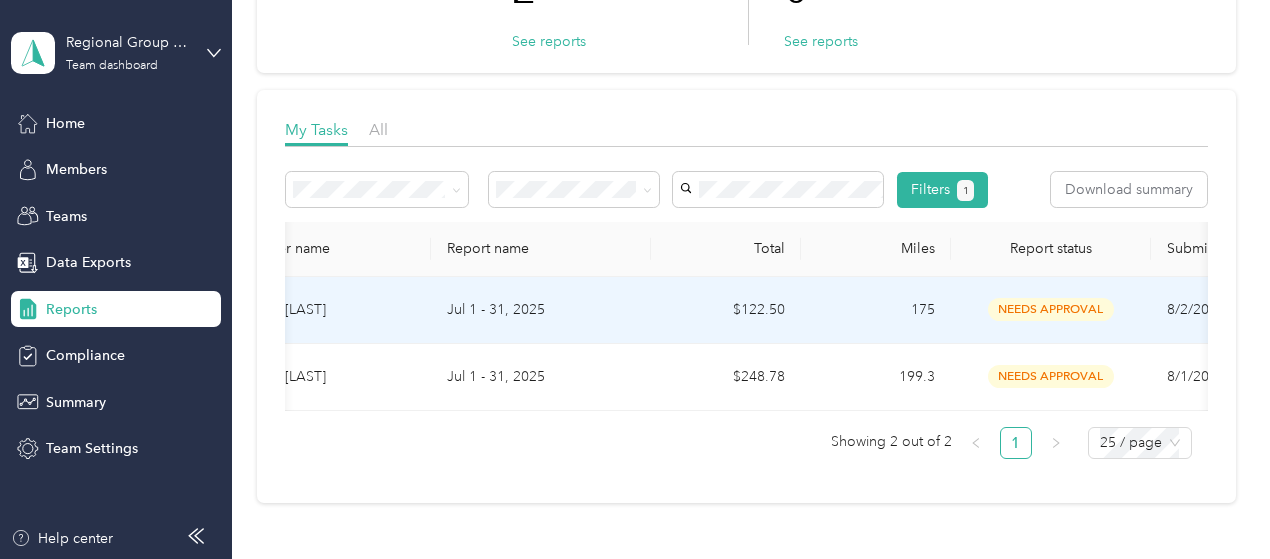 scroll, scrollTop: 0, scrollLeft: 0, axis: both 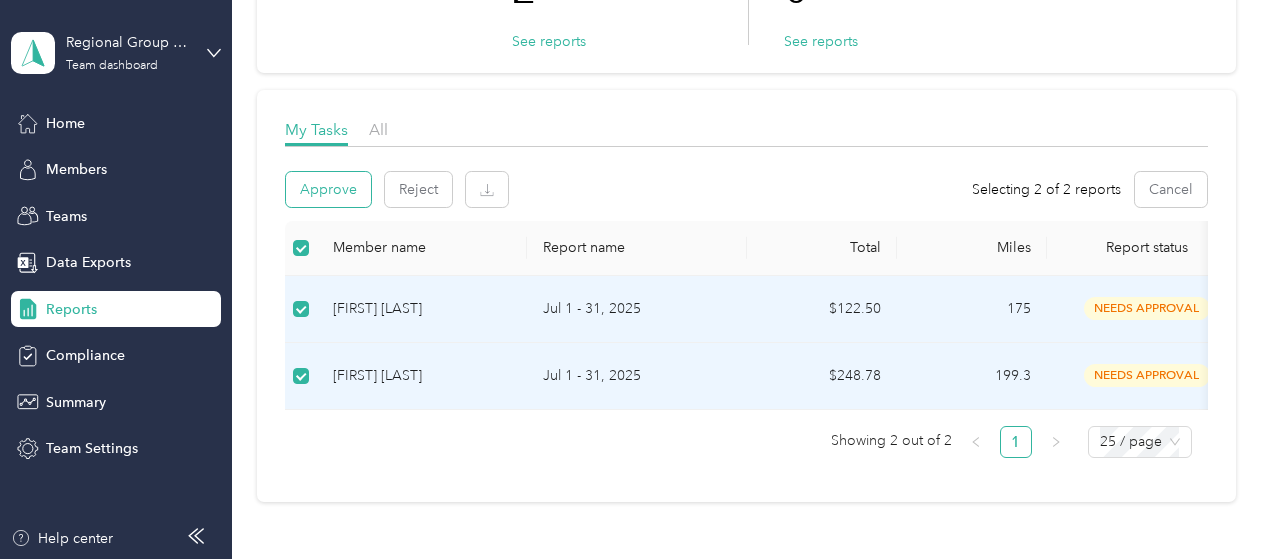 click on "Approve" at bounding box center (328, 189) 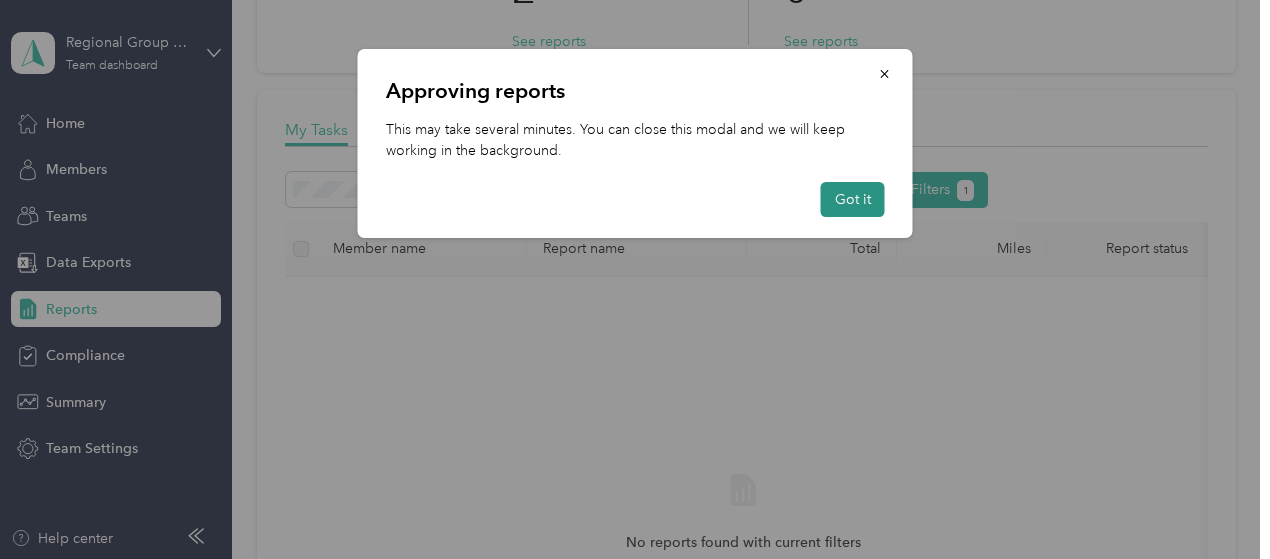 click on "Got it" at bounding box center [853, 199] 